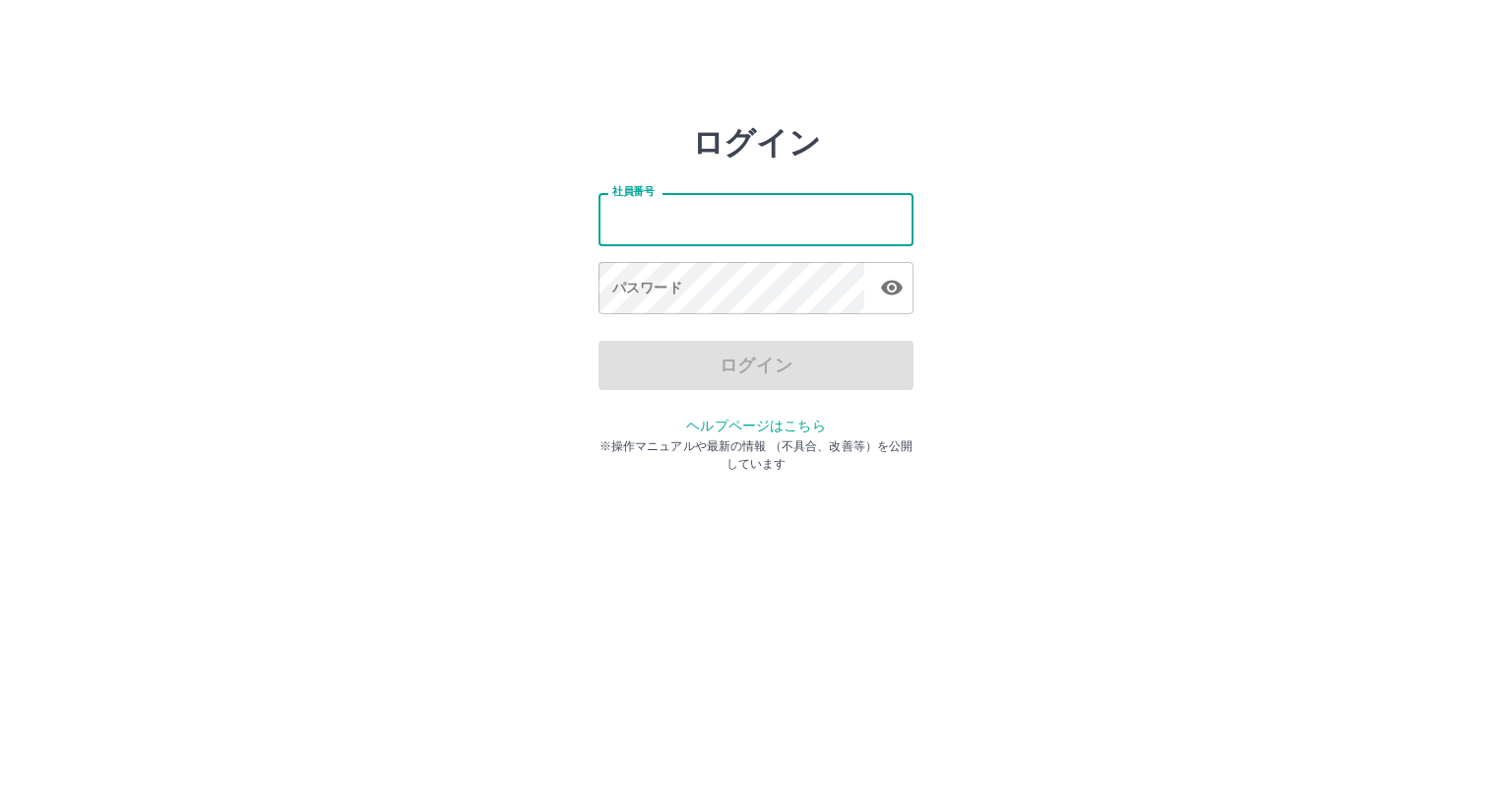 scroll, scrollTop: 0, scrollLeft: 0, axis: both 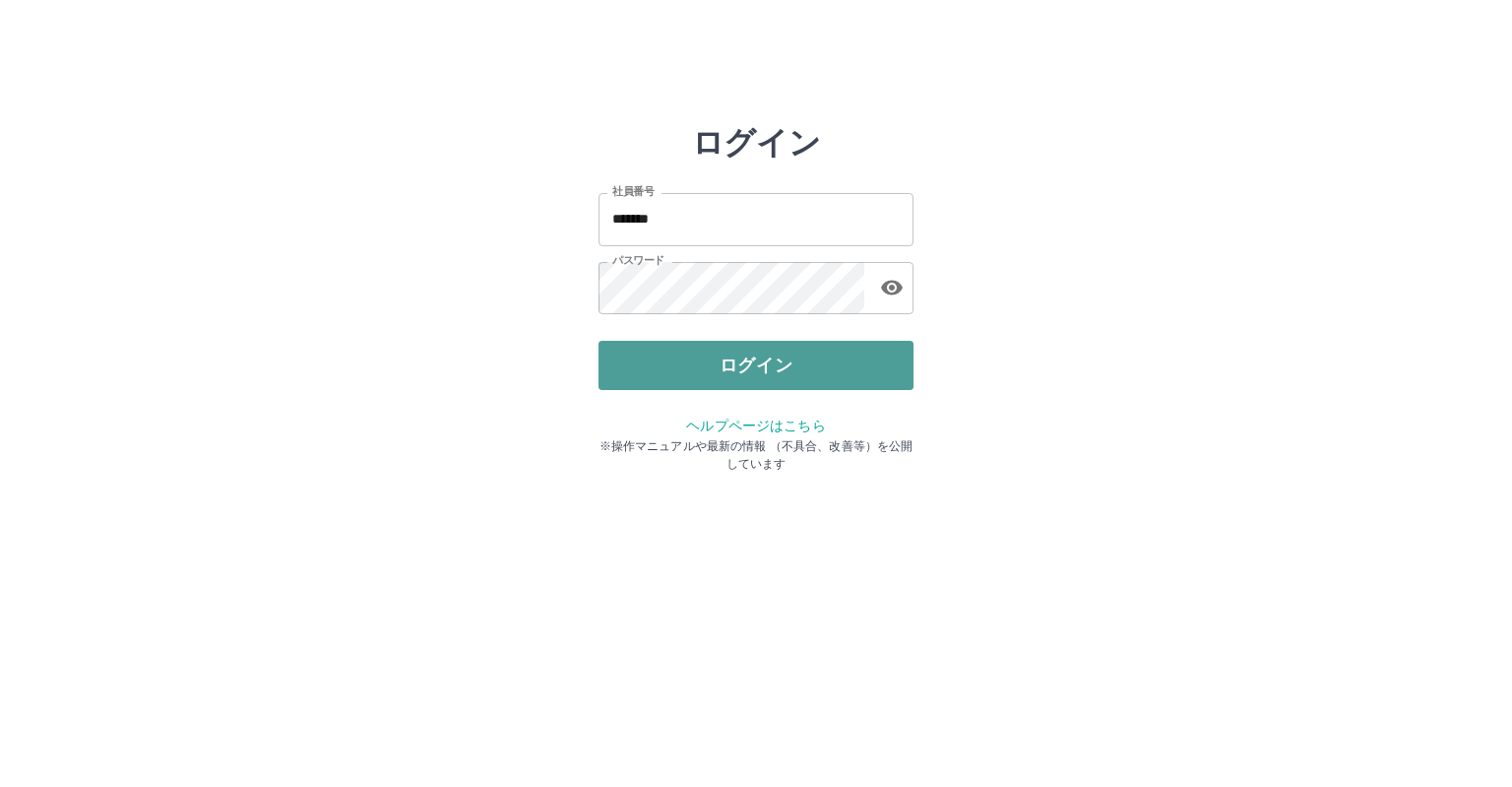 click on "ログイン" at bounding box center (756, 365) 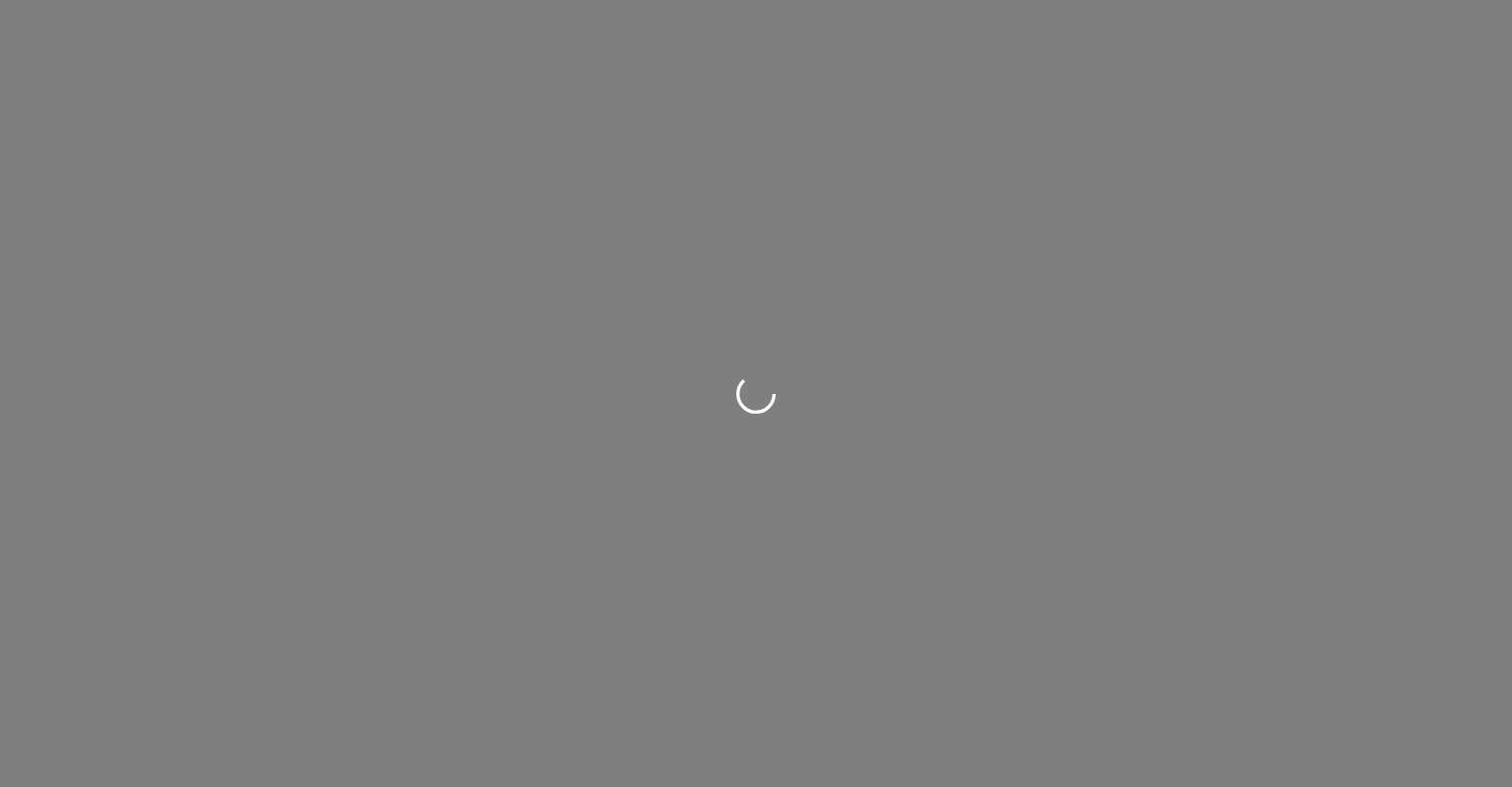 scroll, scrollTop: 0, scrollLeft: 0, axis: both 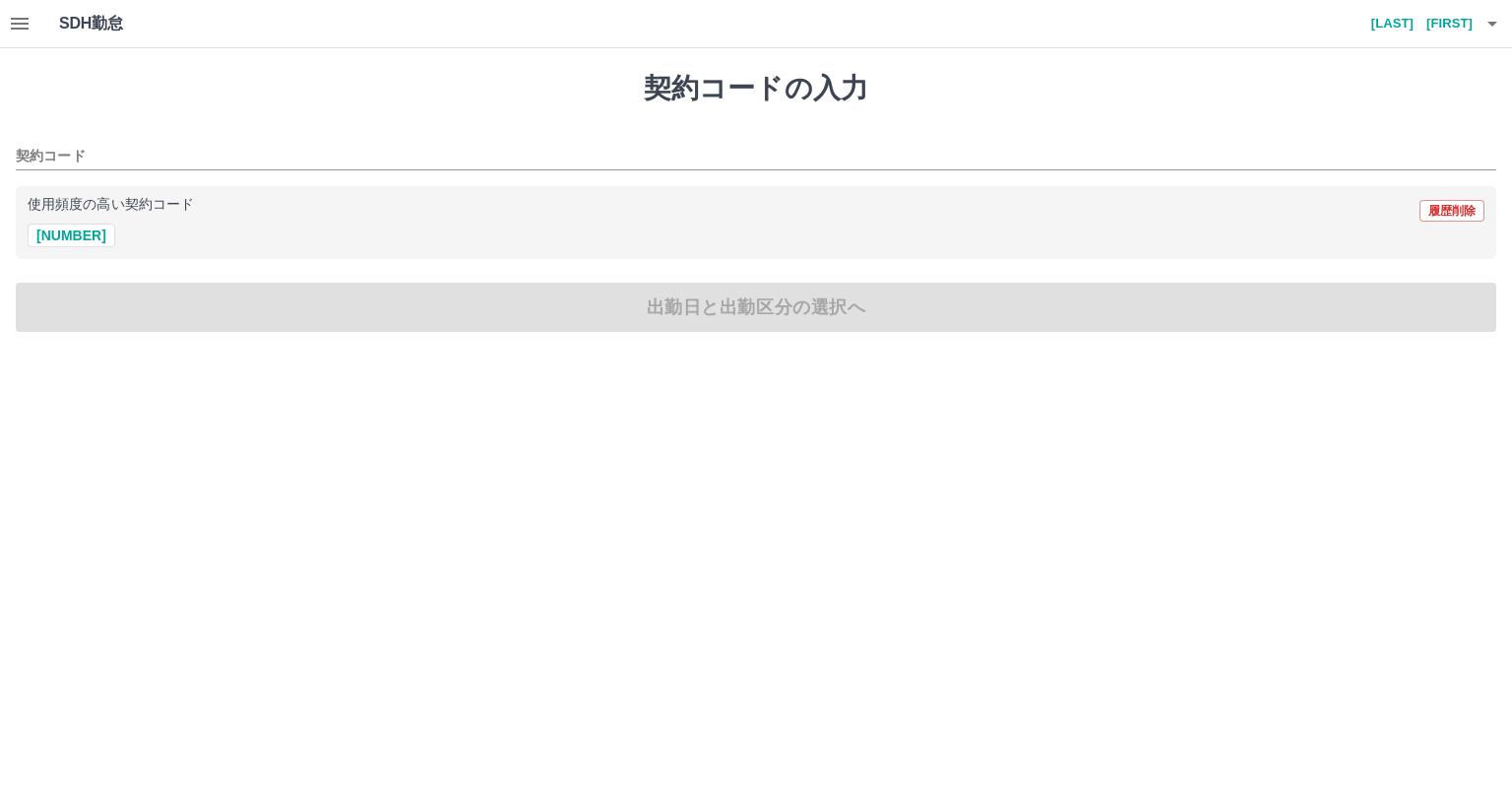 click on "使用頻度の高い契約コード 履歴削除" at bounding box center (756, 211) 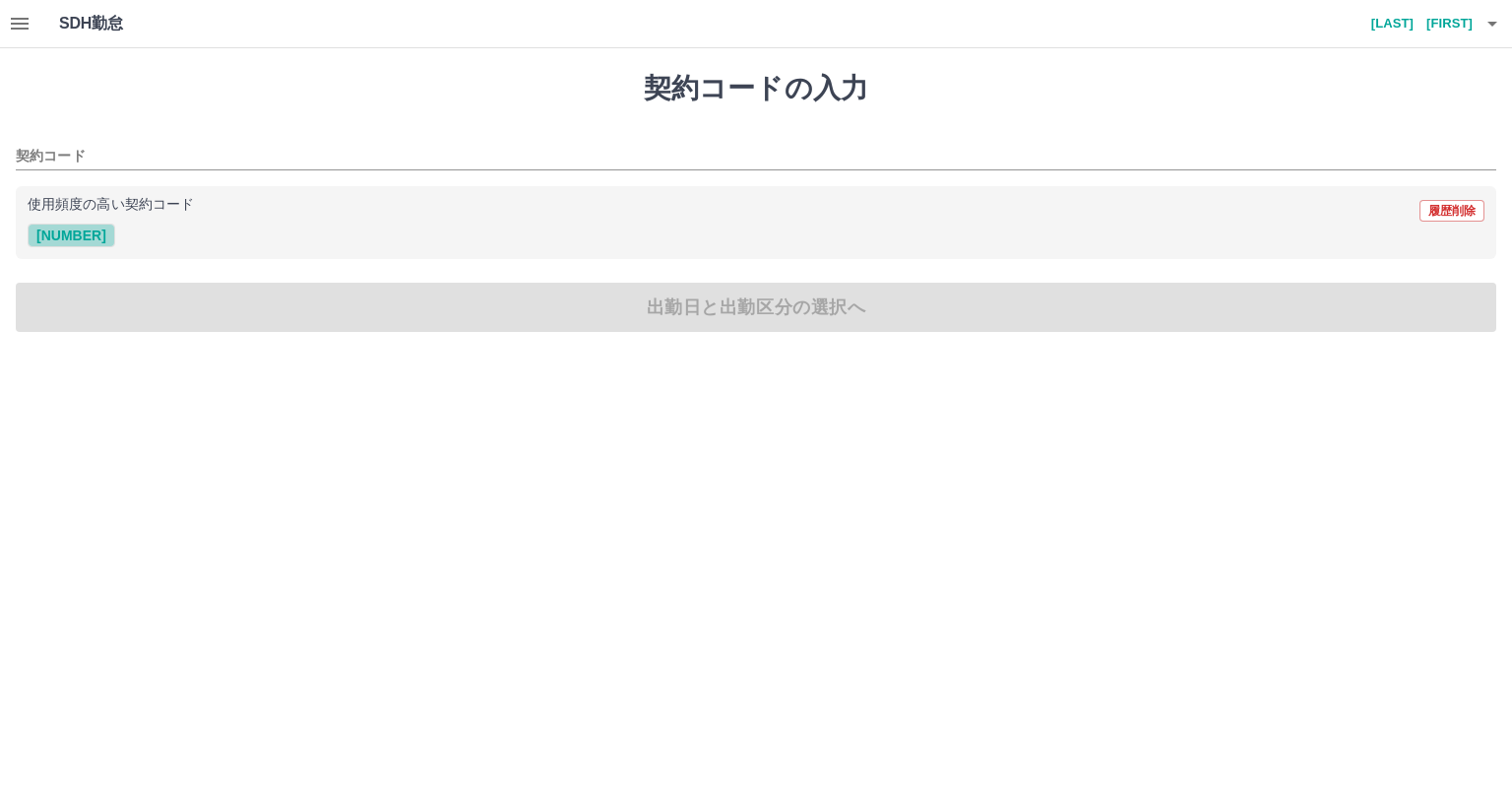 click on "[NUMBER]" at bounding box center [71, 235] 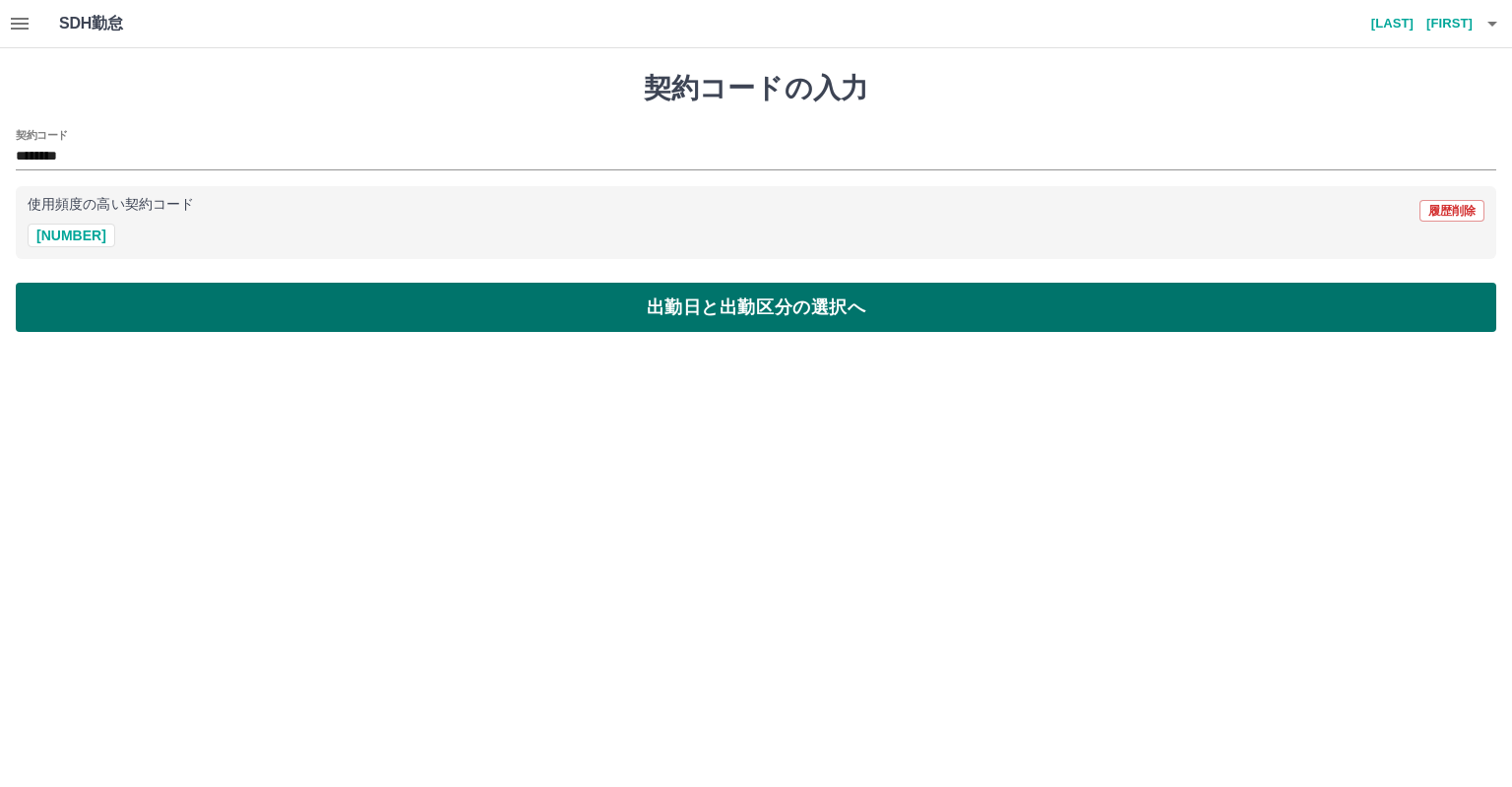 click on "出勤日と出勤区分の選択へ" at bounding box center (756, 307) 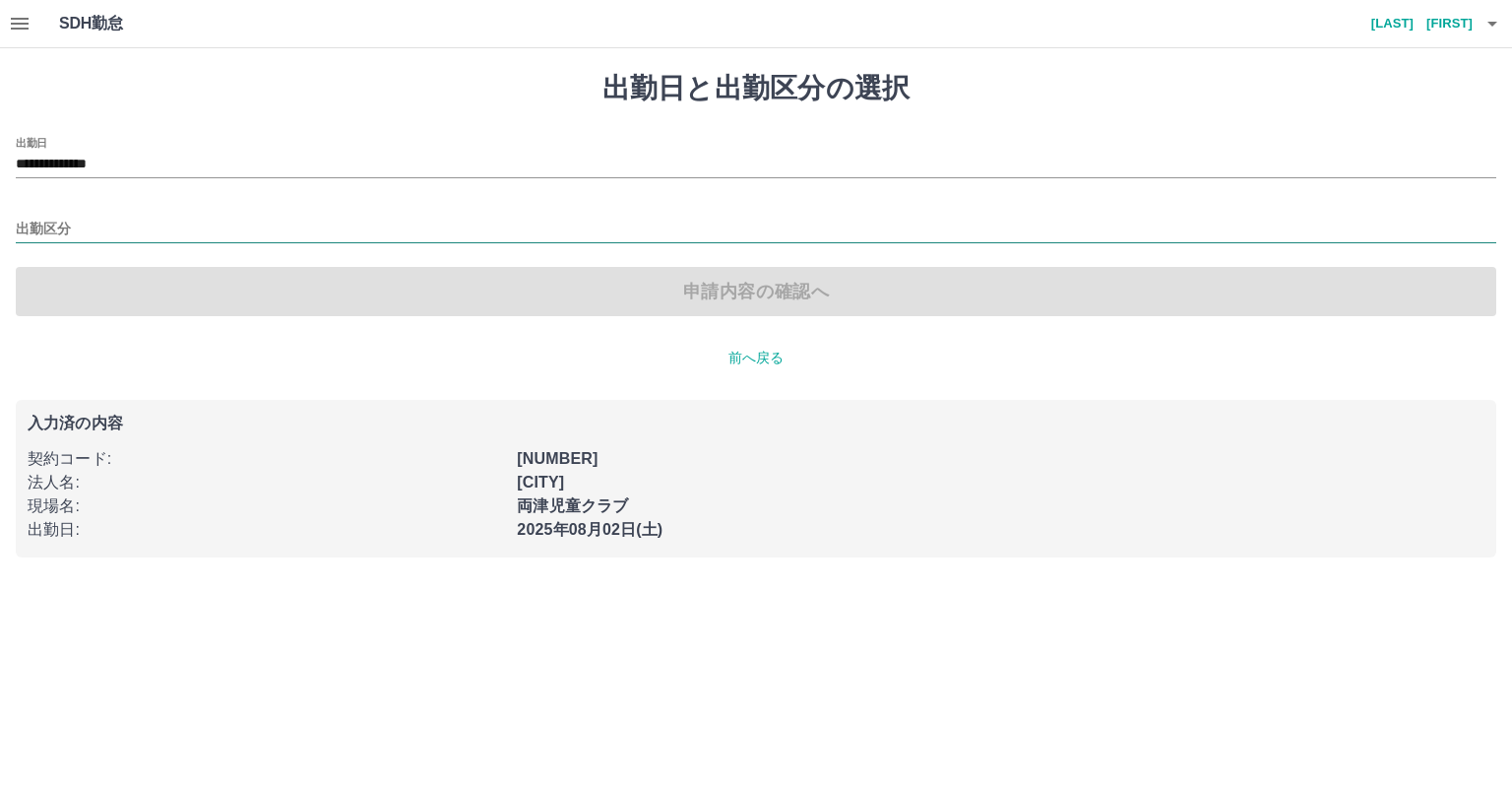click on "出勤区分" at bounding box center (756, 230) 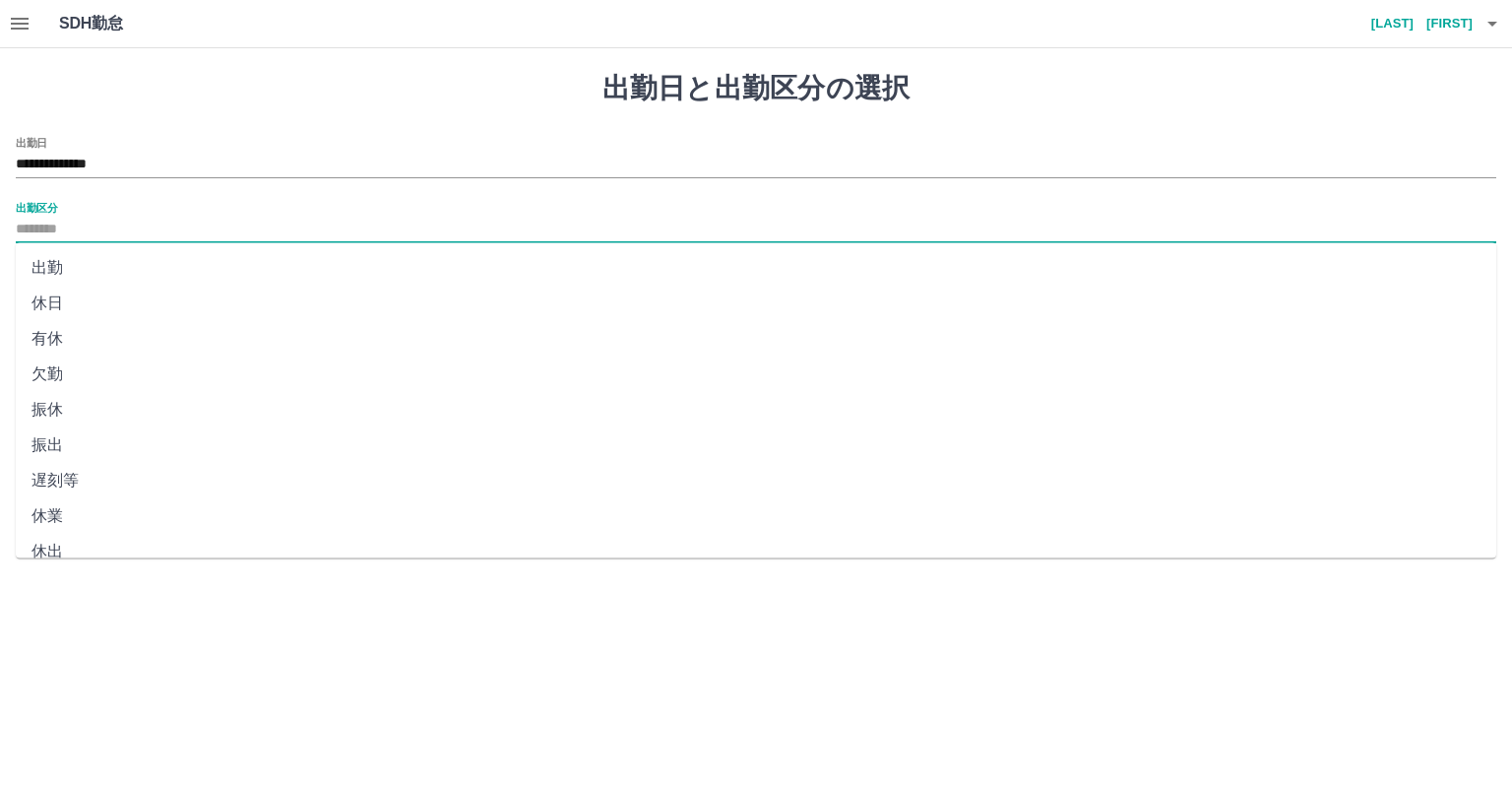 click on "振出" at bounding box center [756, 445] 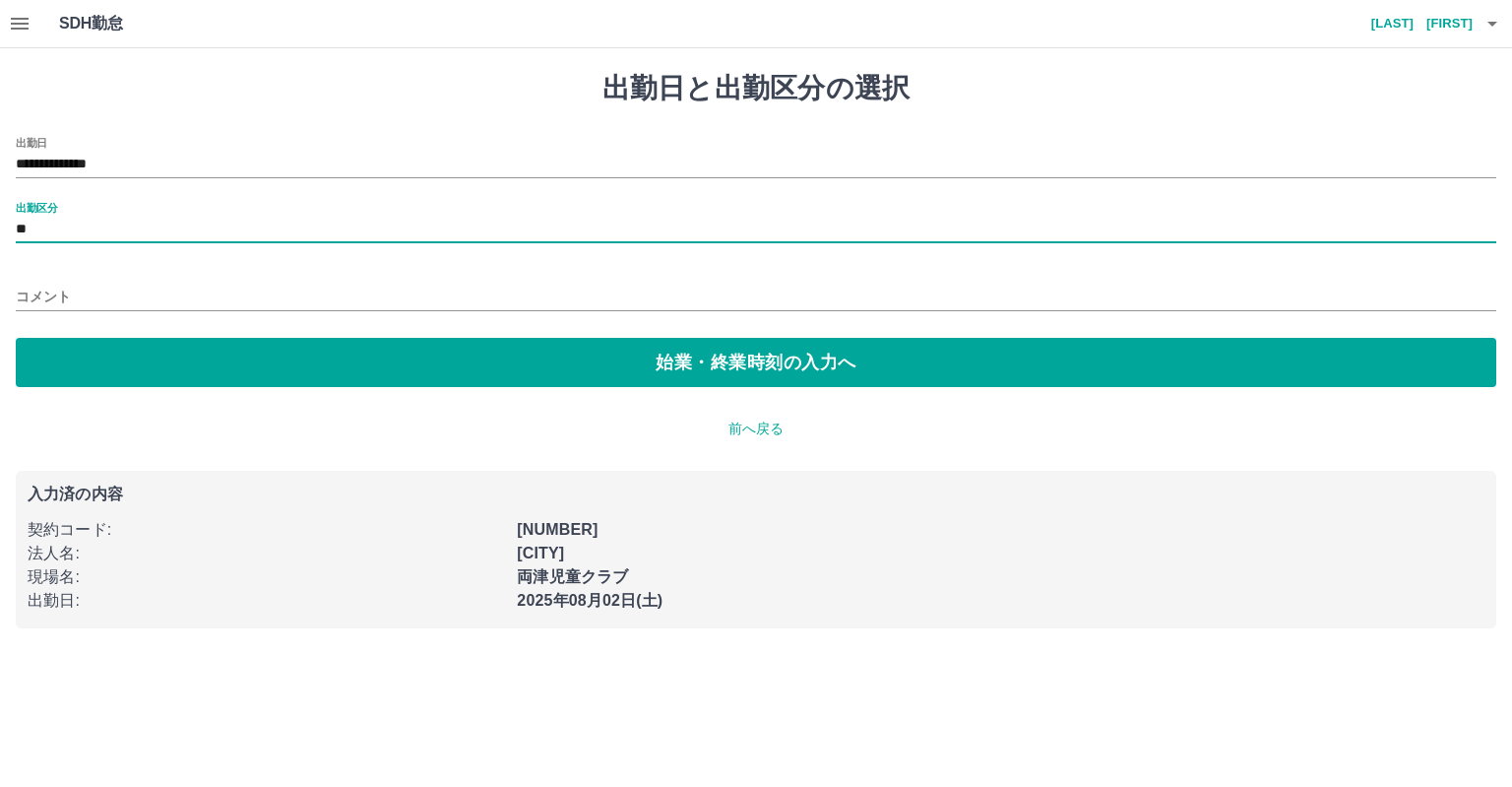 click on "コメント" at bounding box center [756, 296] 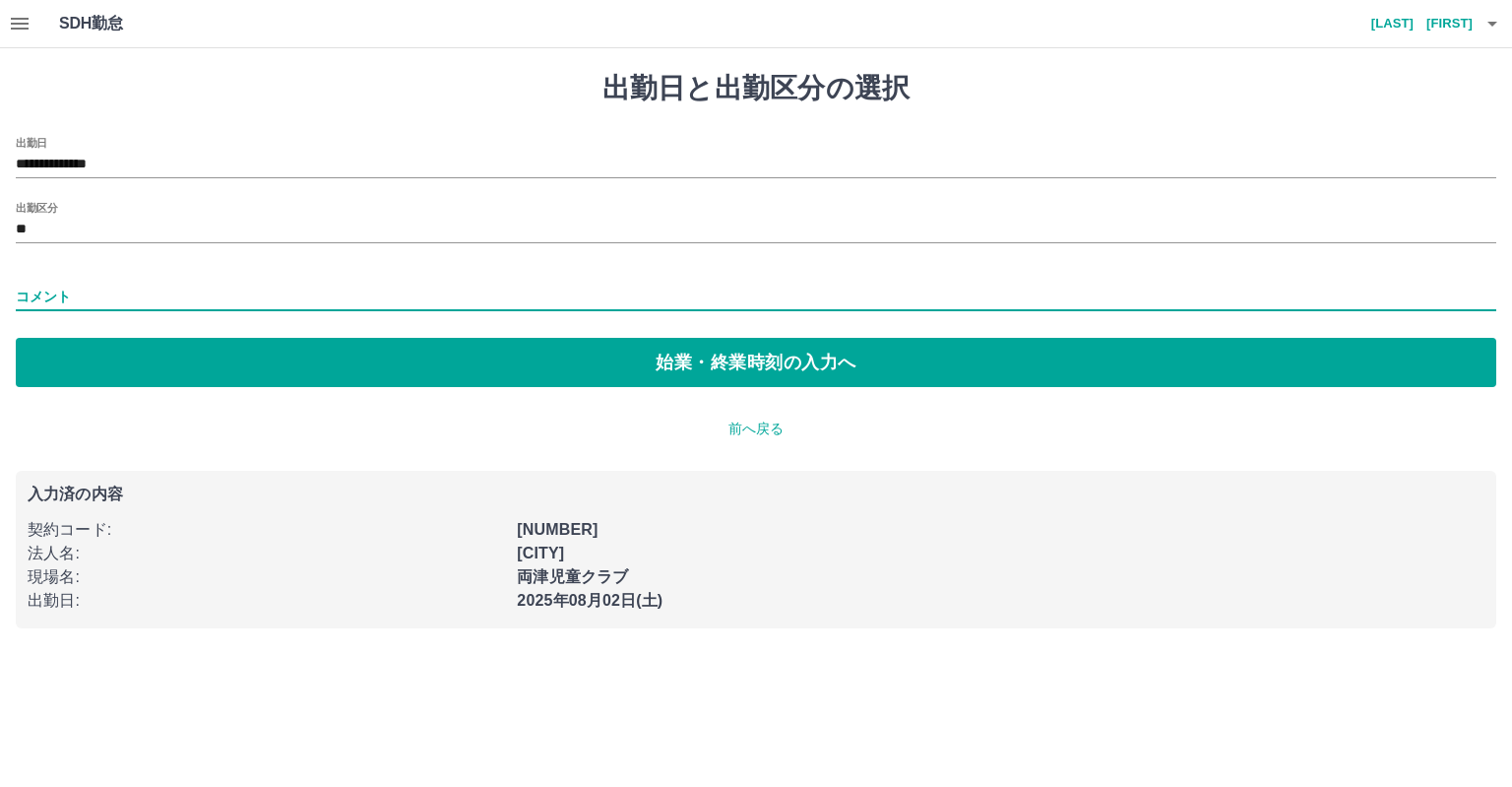 click on "出勤区分 **" at bounding box center (756, 223) 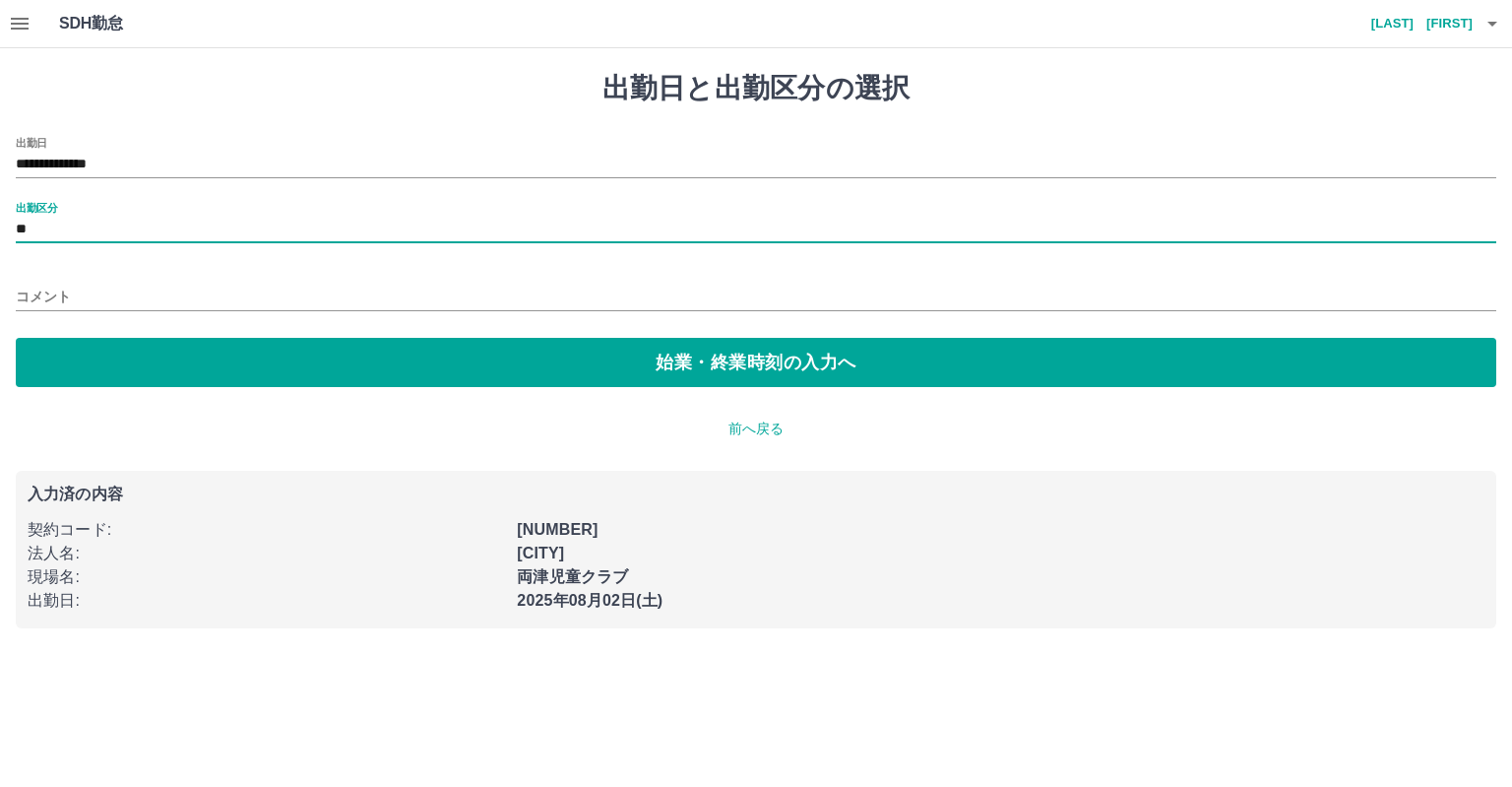 click on "**" at bounding box center [756, 230] 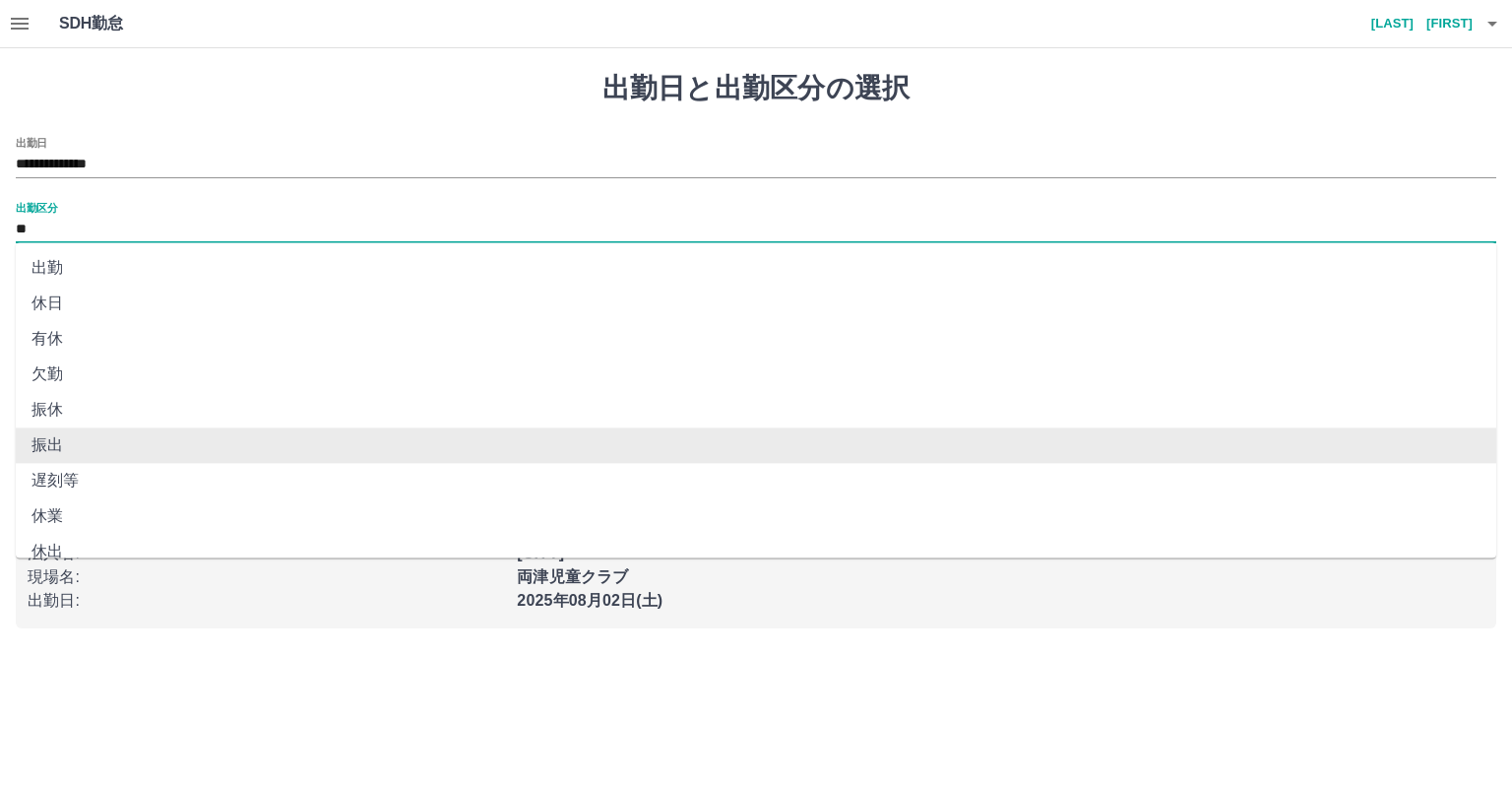 click on "**" at bounding box center [756, 230] 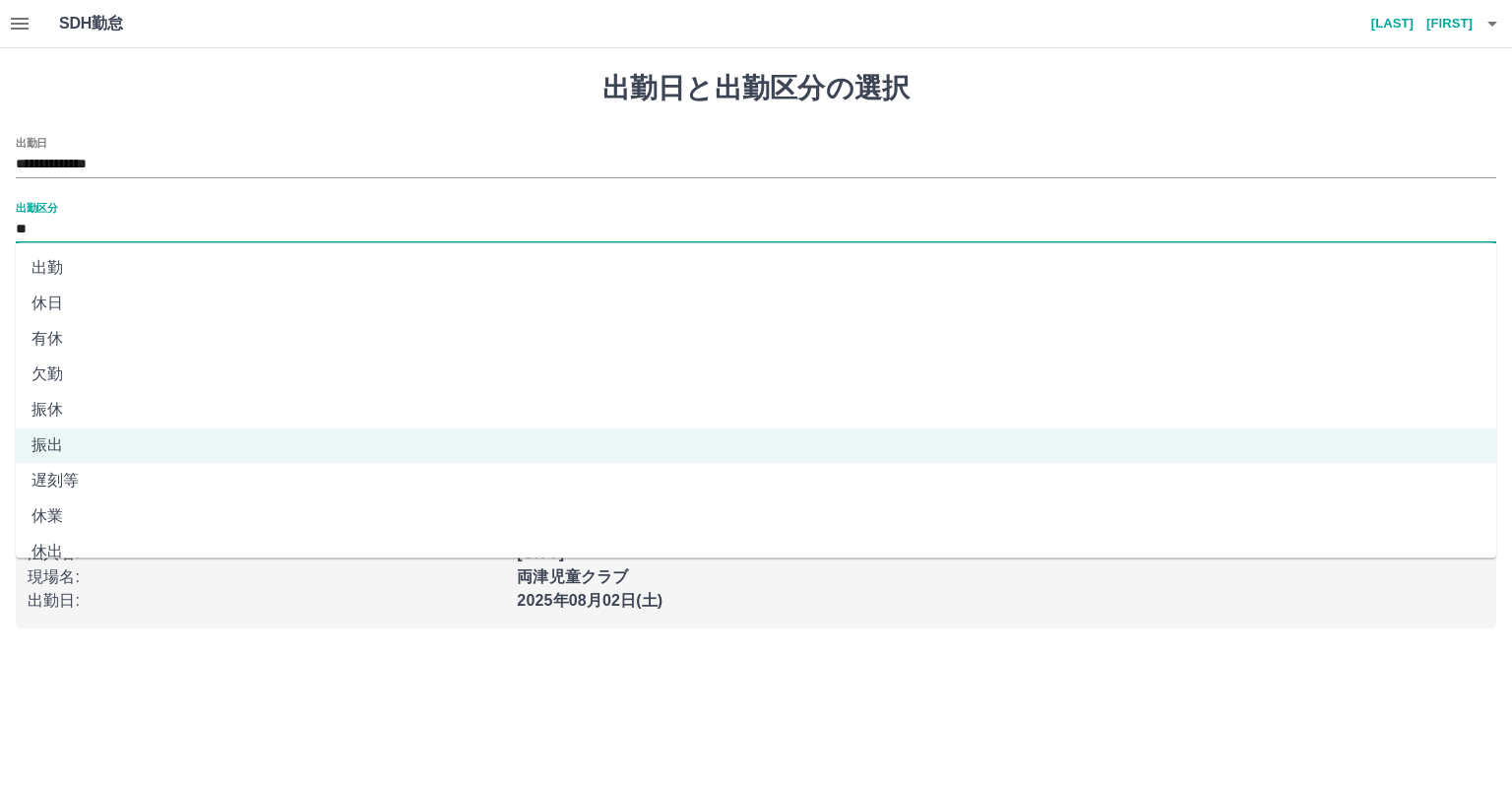 click on "**" at bounding box center (756, 230) 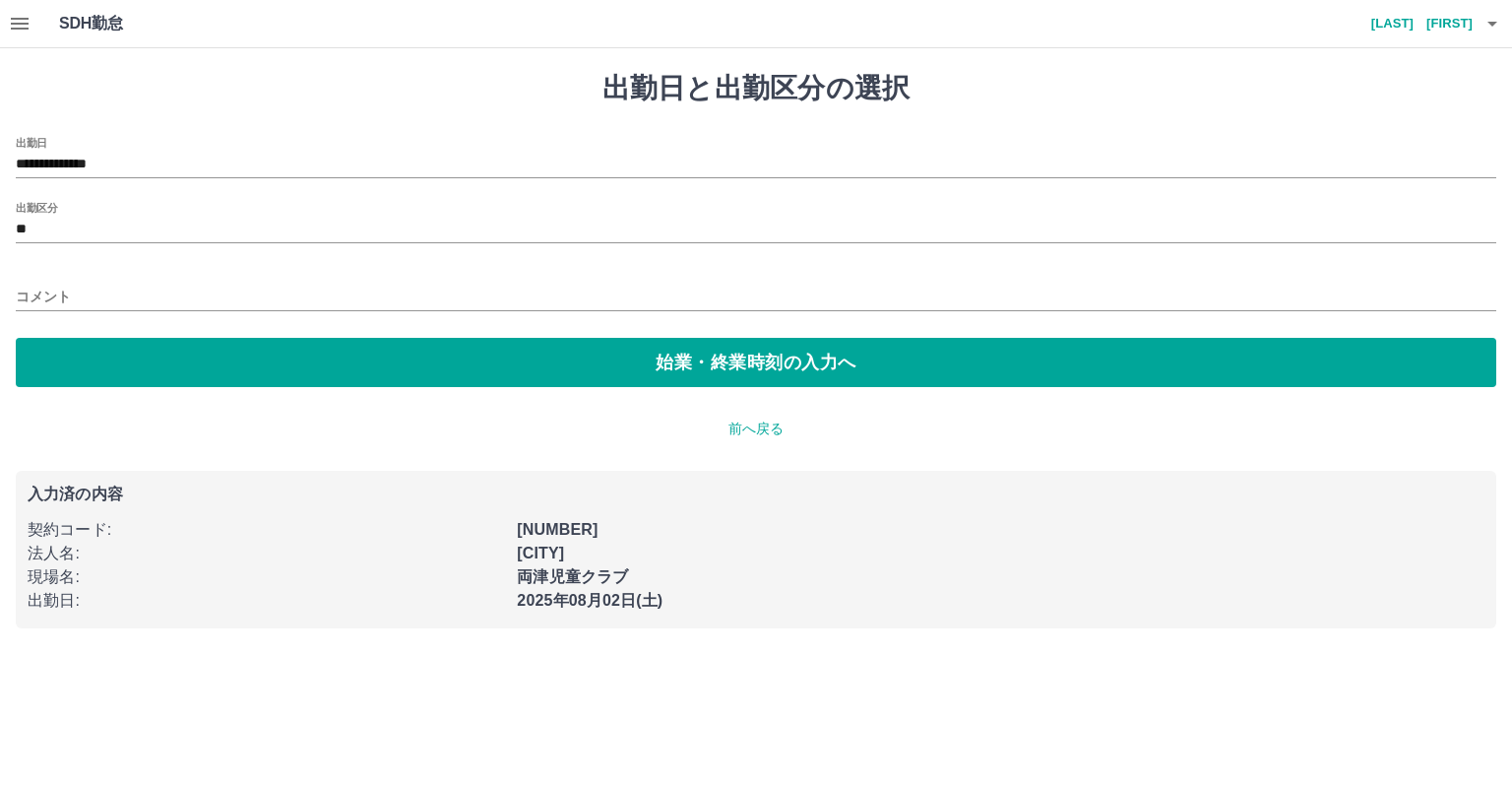click on "**********" at bounding box center (756, 326) 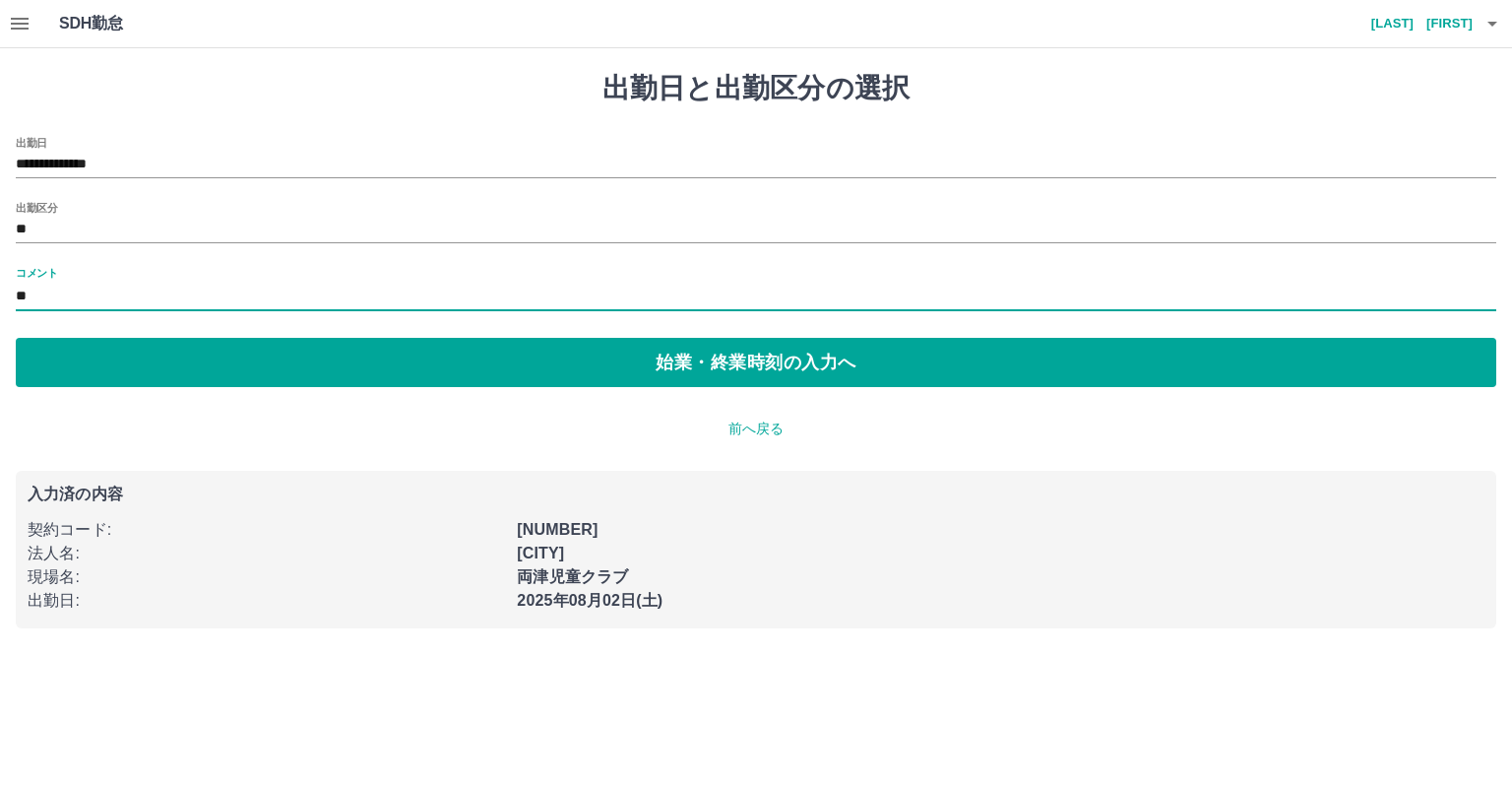 type on "*" 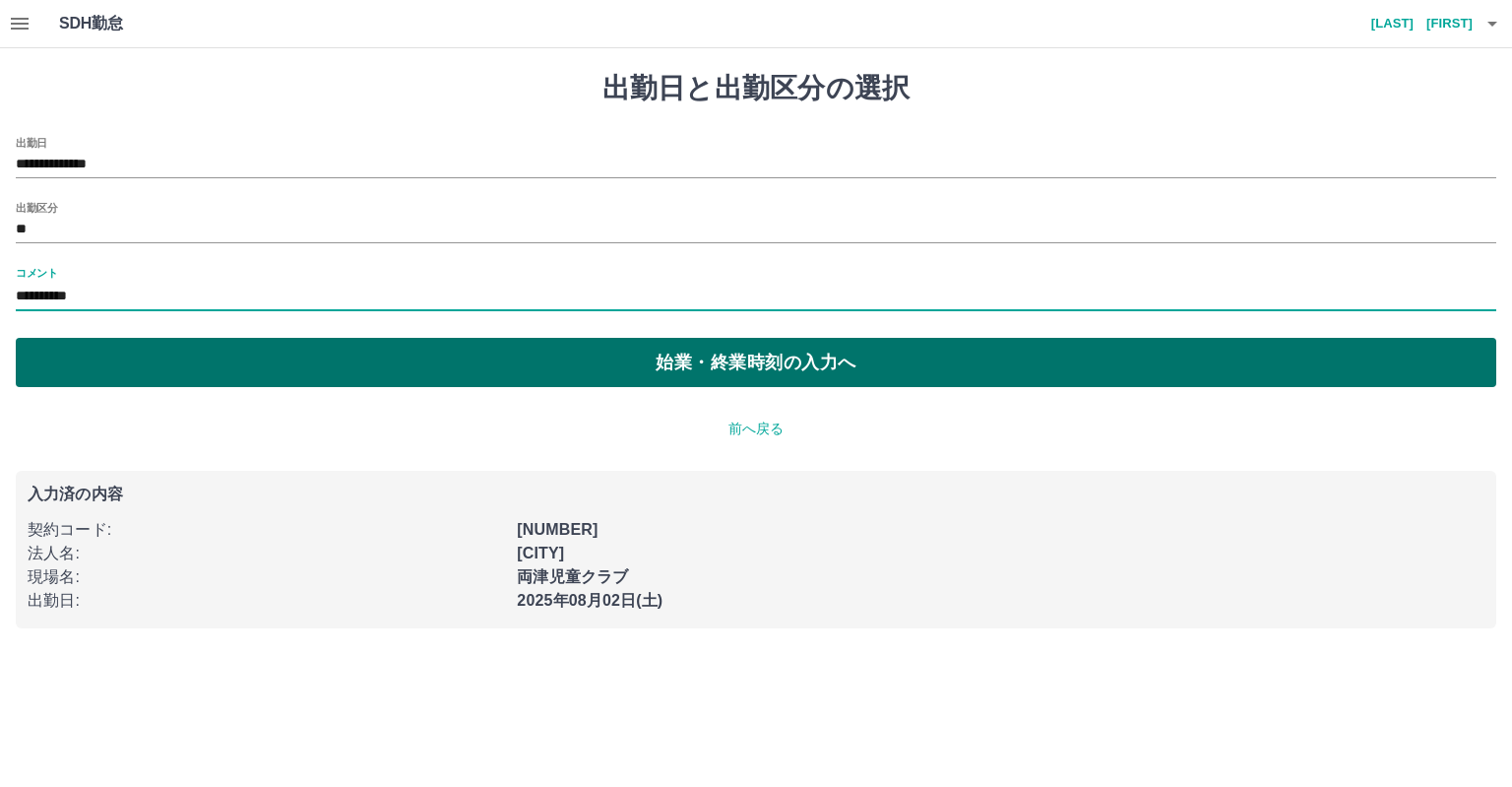 type on "[NUMBER]" 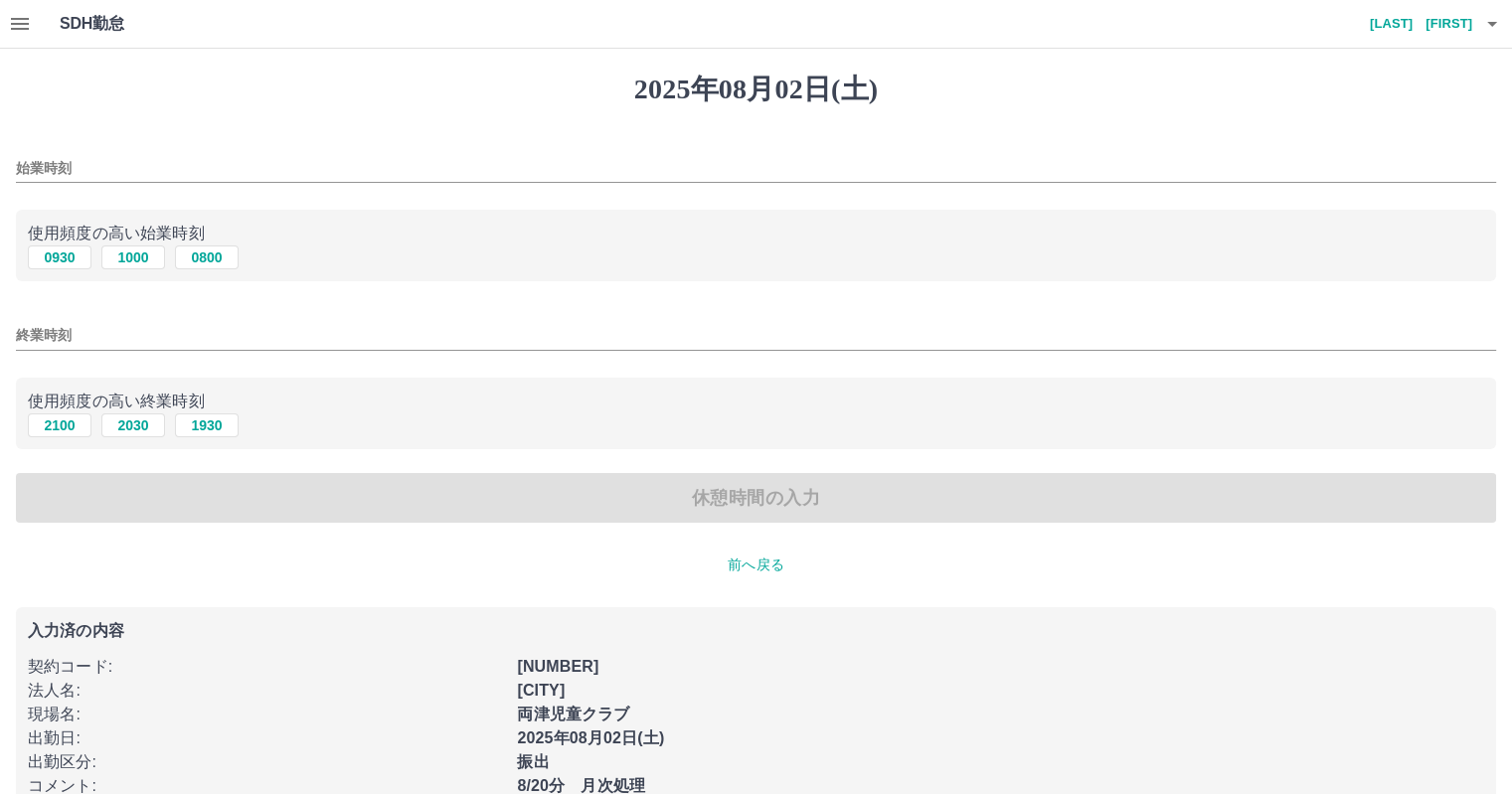 click on "使用頻度の高い始業時刻 0930 1000 0800" at bounding box center [756, 245] 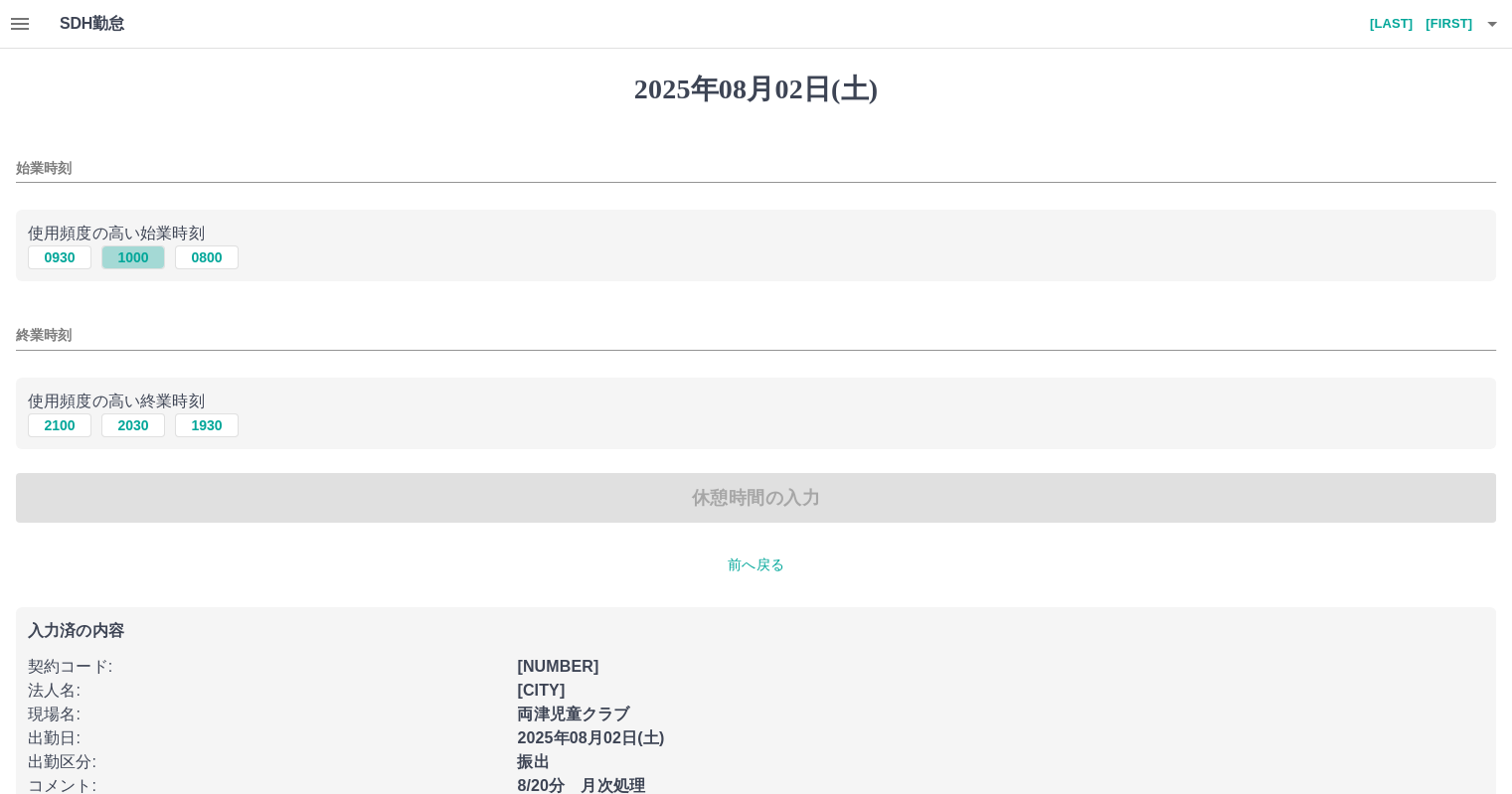 click on "1000" at bounding box center [133, 257] 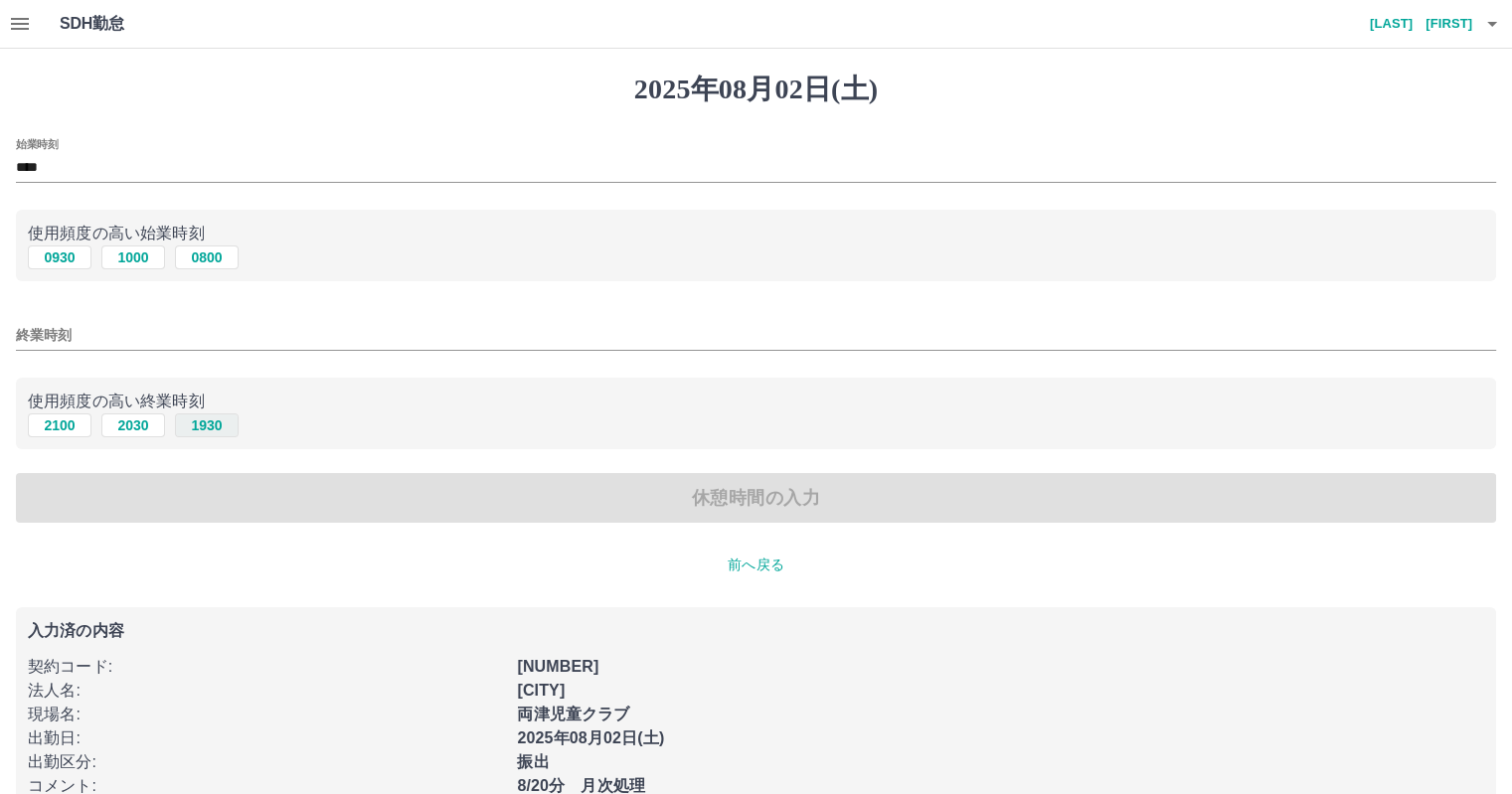 click on "1930" at bounding box center (207, 425) 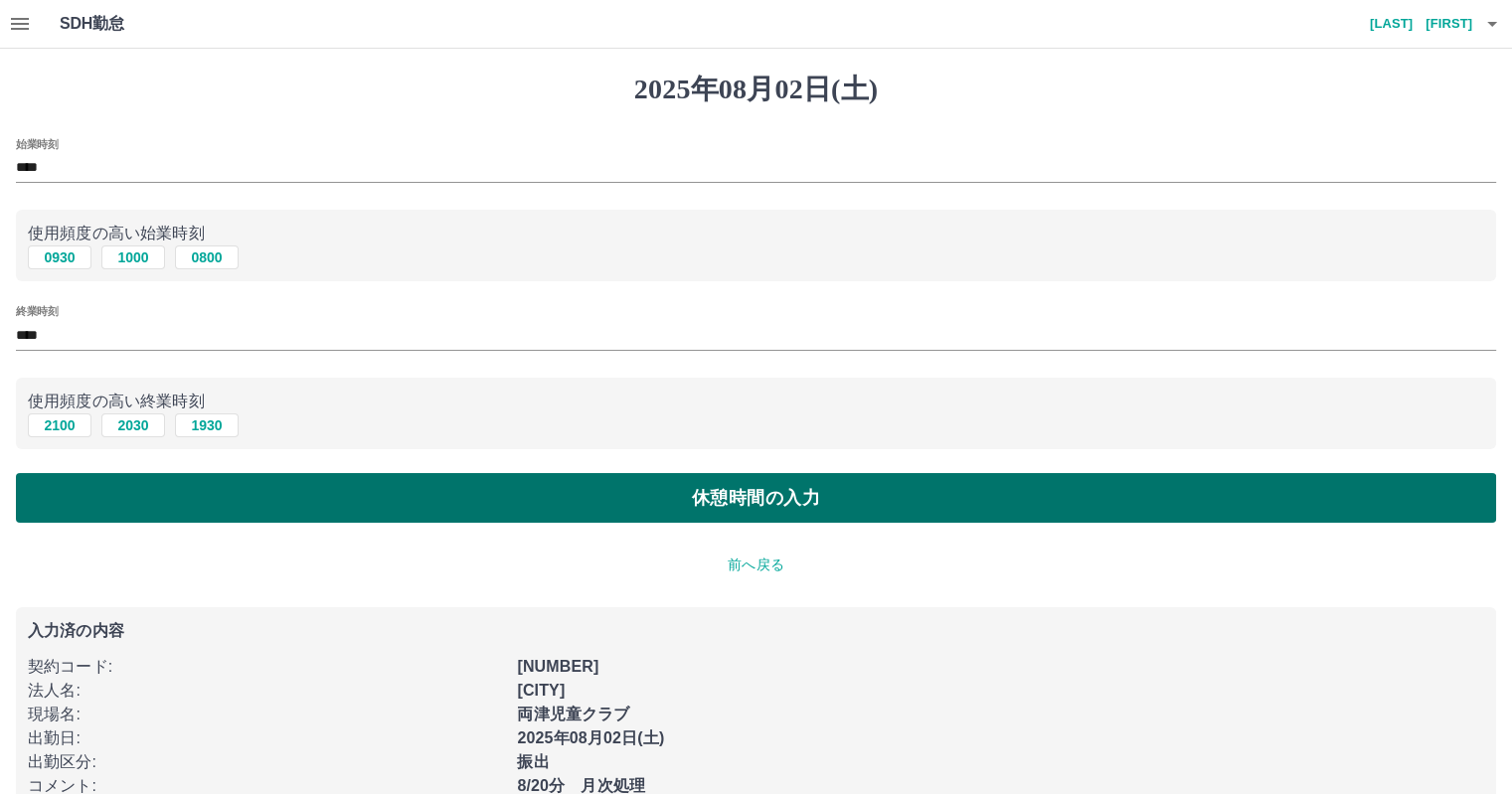 click on "休憩時間の入力" at bounding box center [756, 498] 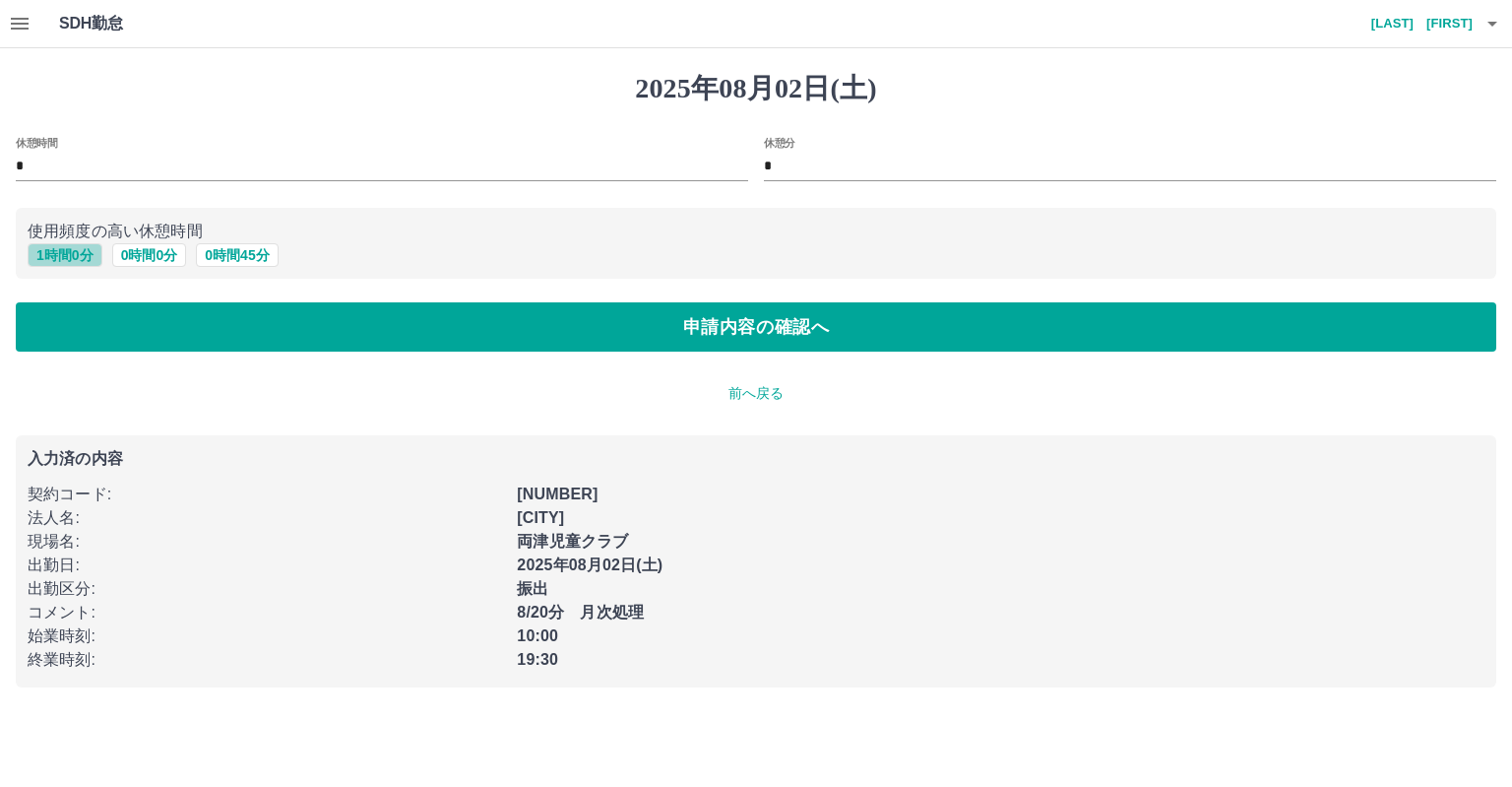 click on "1 時間 0 分" at bounding box center (65, 255) 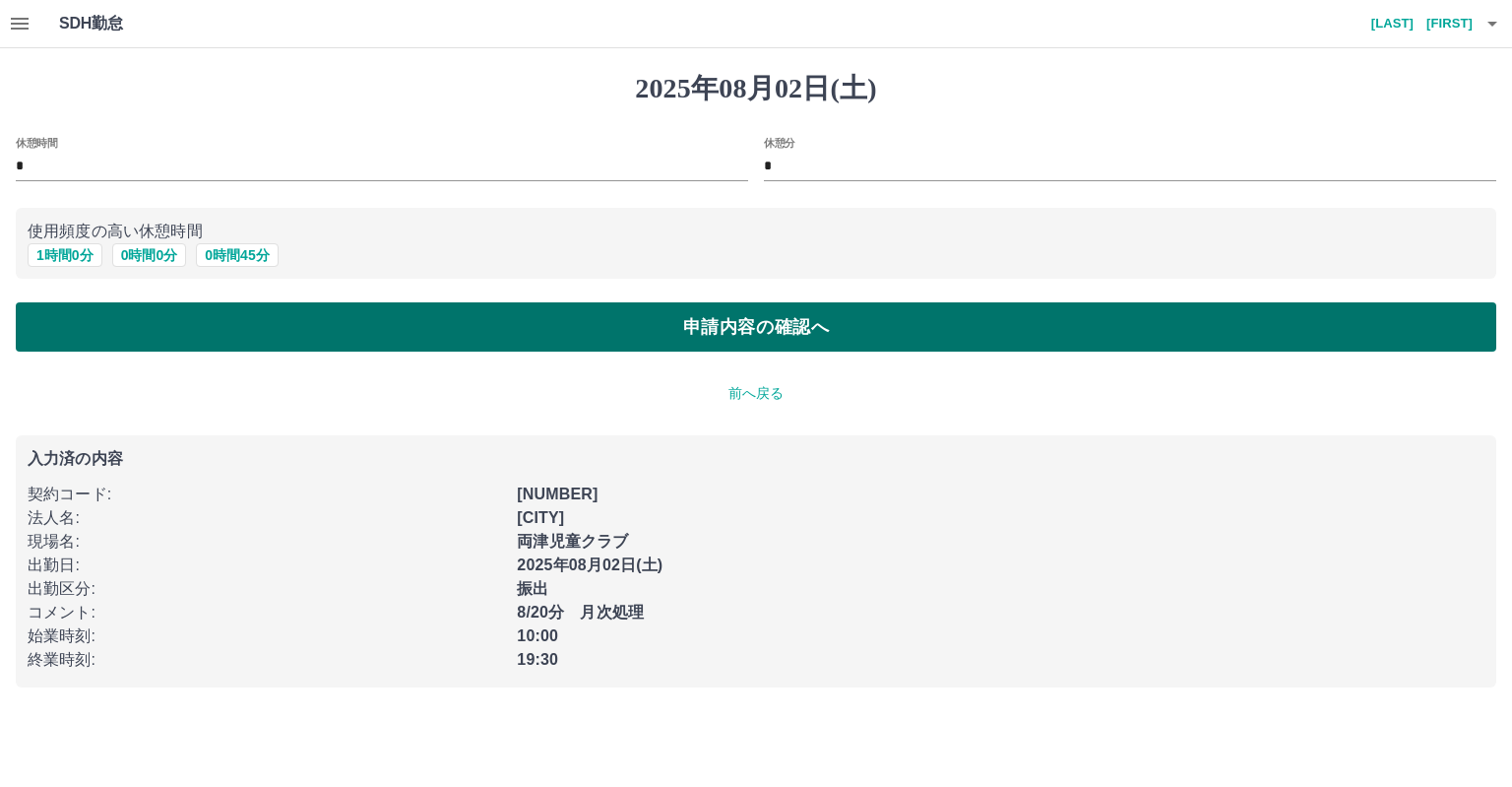click on "申請内容の確認へ" at bounding box center (756, 327) 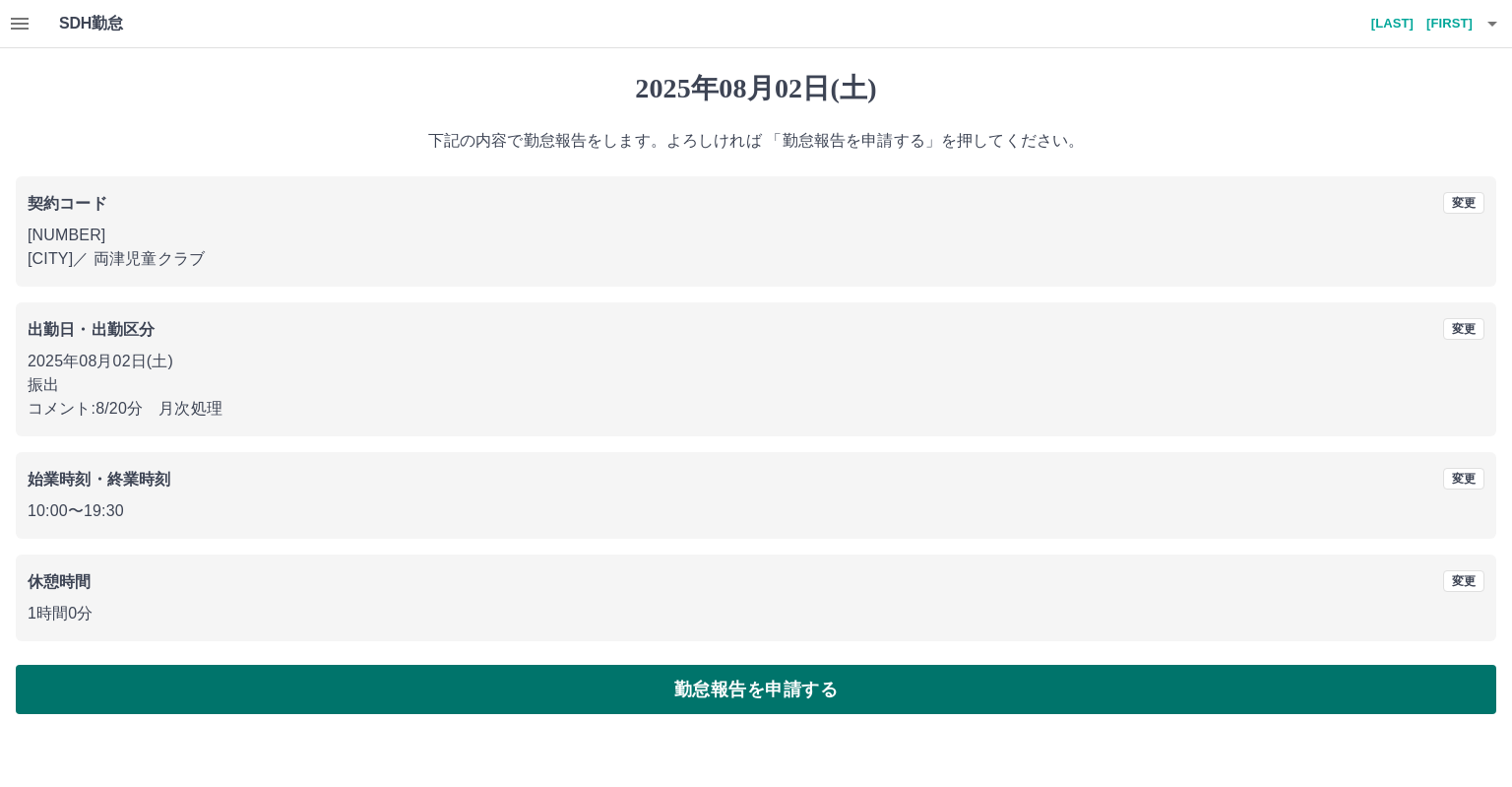 click on "勤怠報告を申請する" at bounding box center (756, 689) 